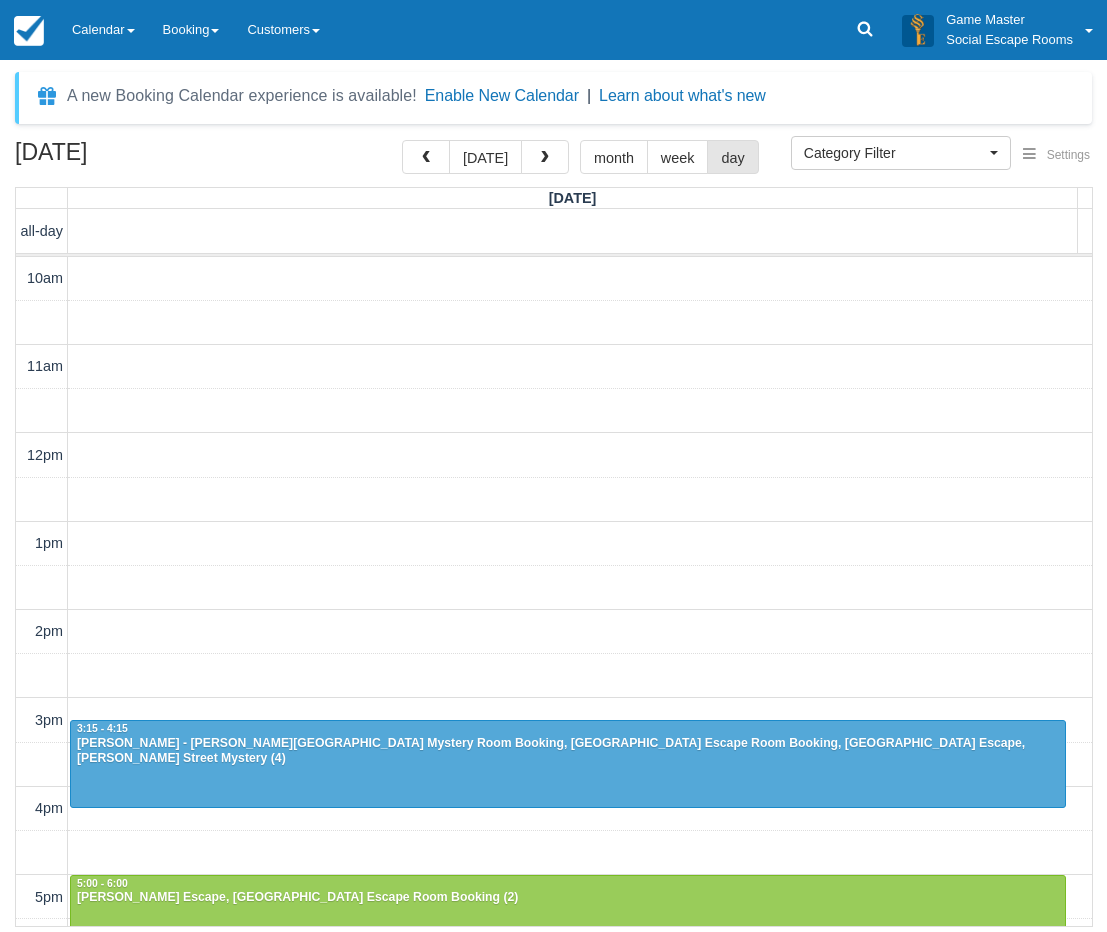 select 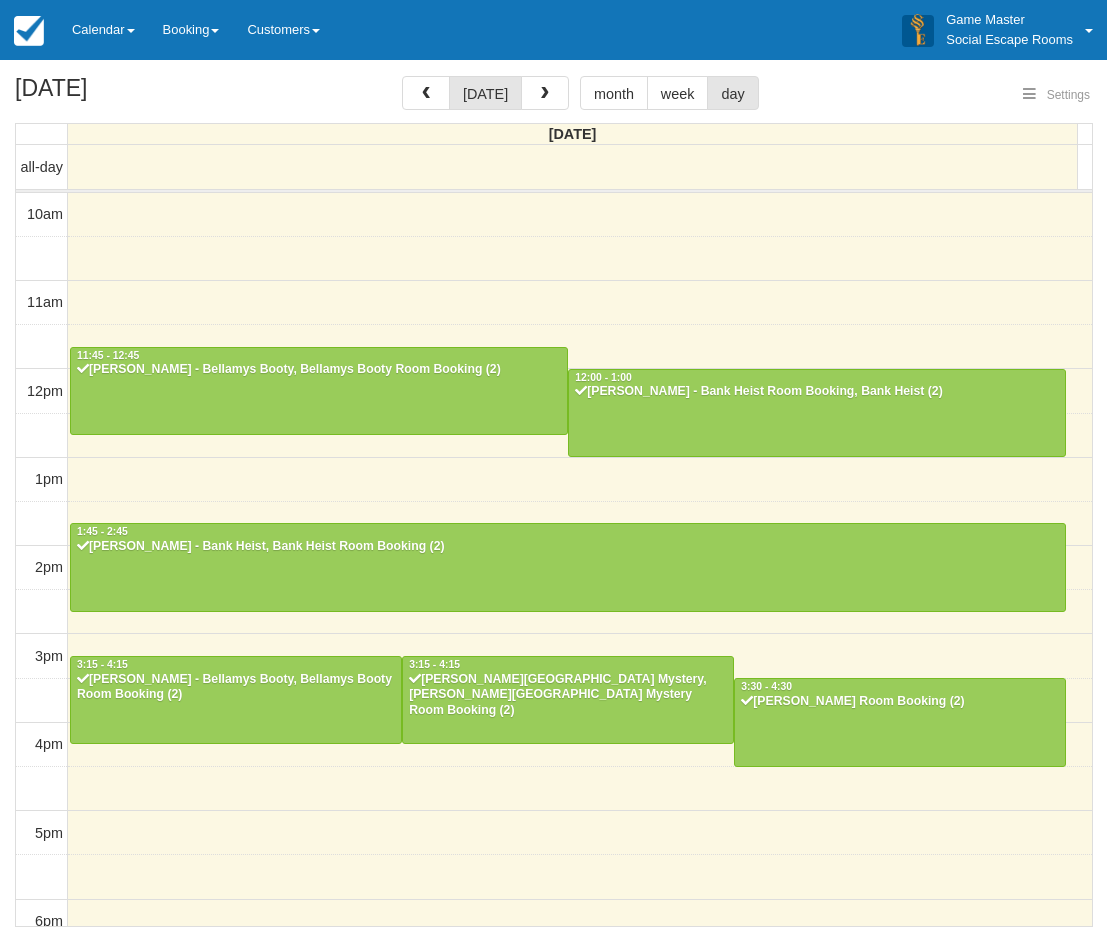 select 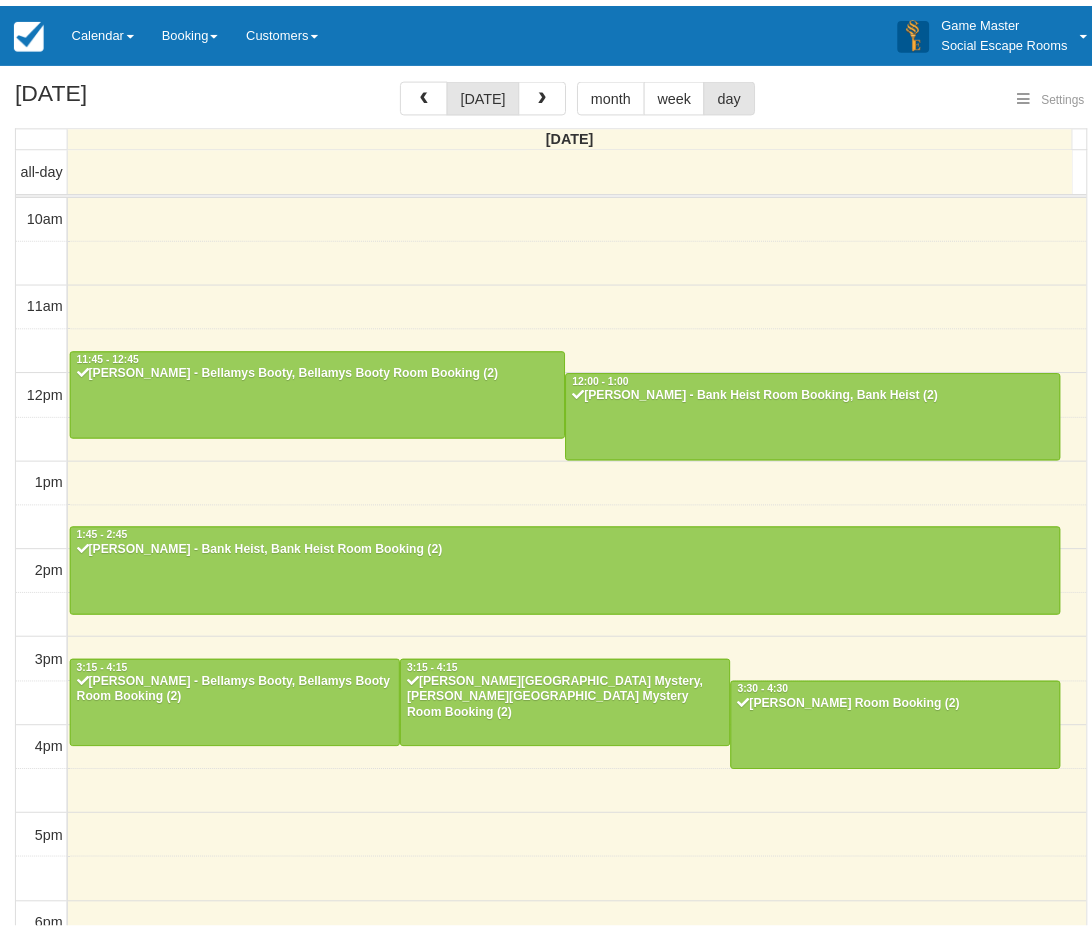 scroll, scrollTop: 371, scrollLeft: 0, axis: vertical 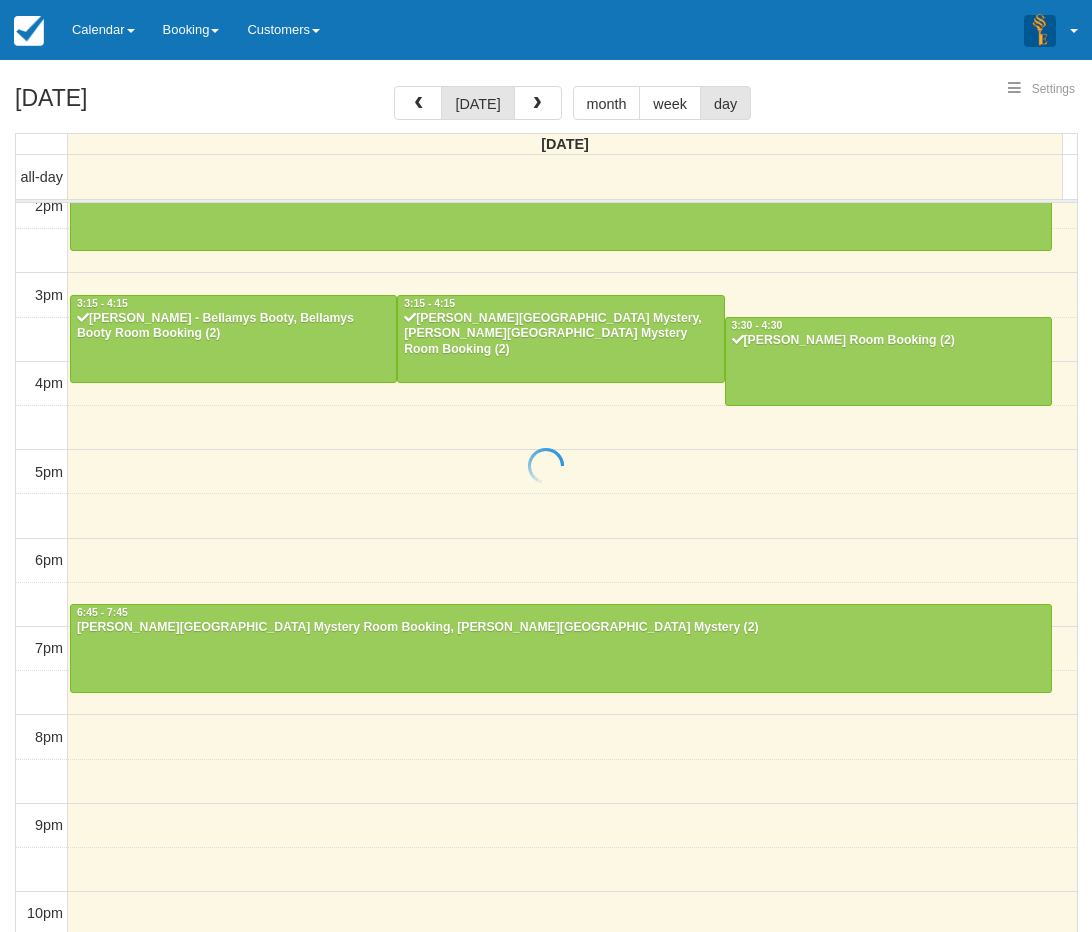 select 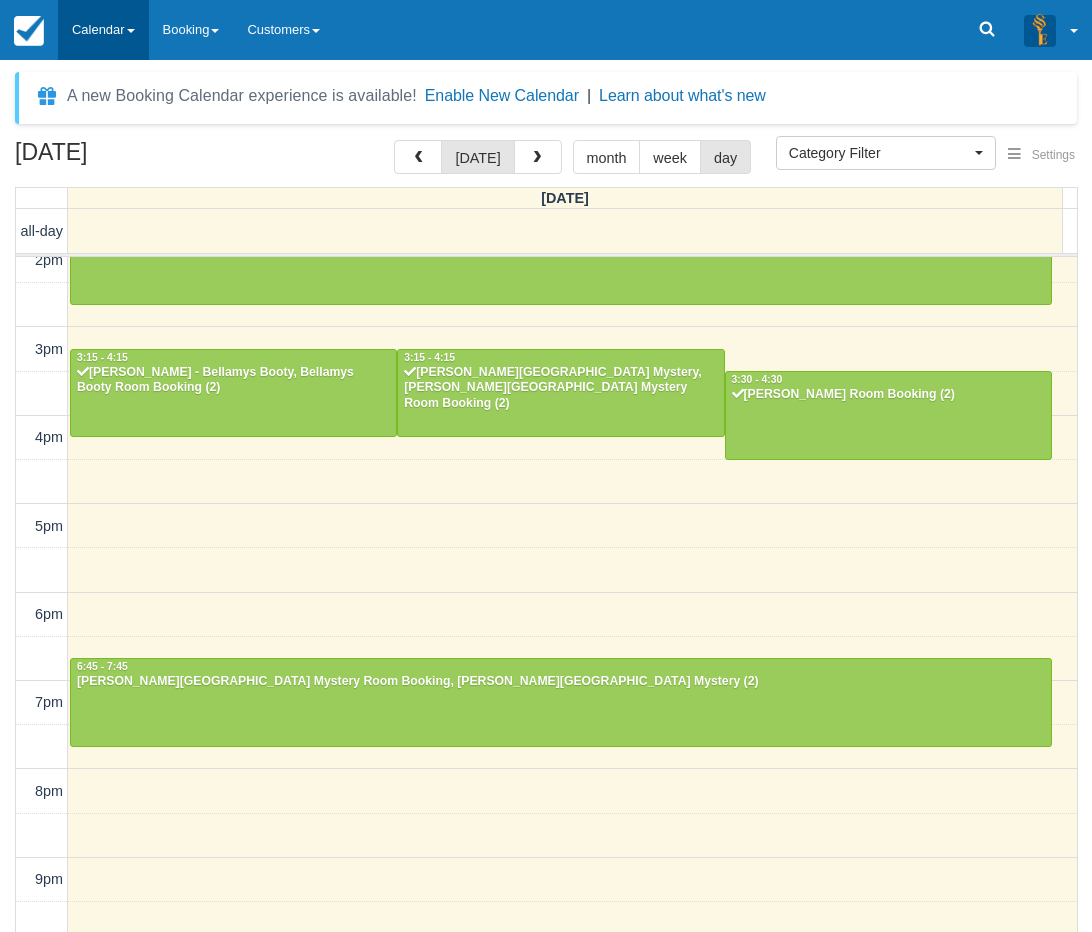 click on "Calendar" at bounding box center [103, 30] 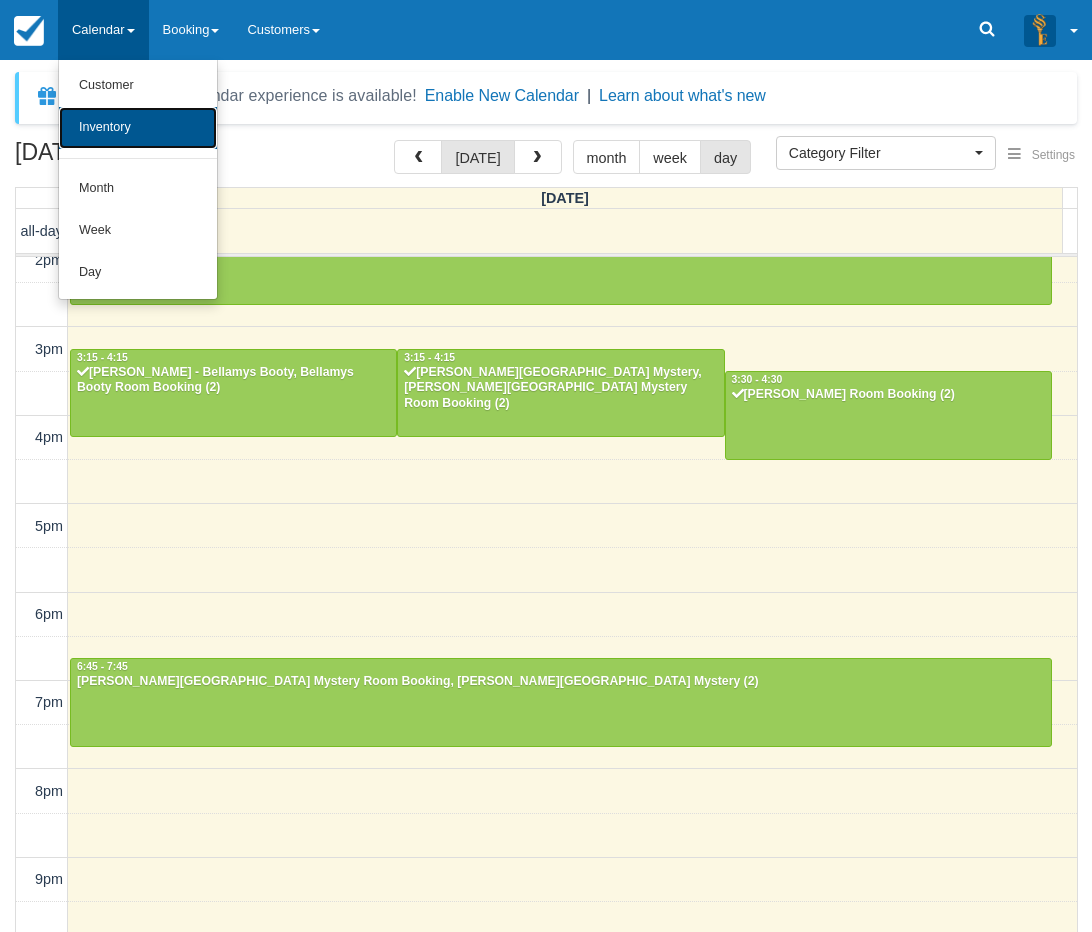 click on "Inventory" at bounding box center [138, 128] 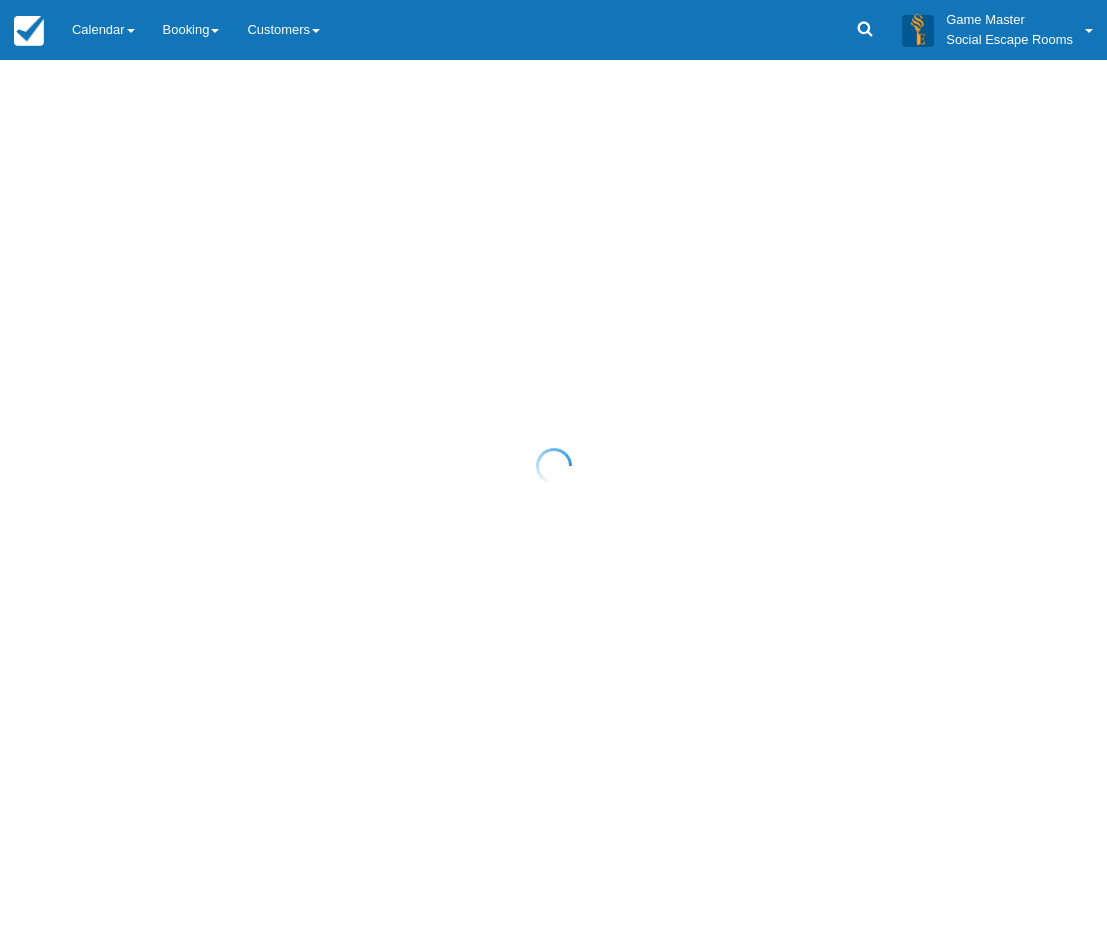 scroll, scrollTop: 0, scrollLeft: 0, axis: both 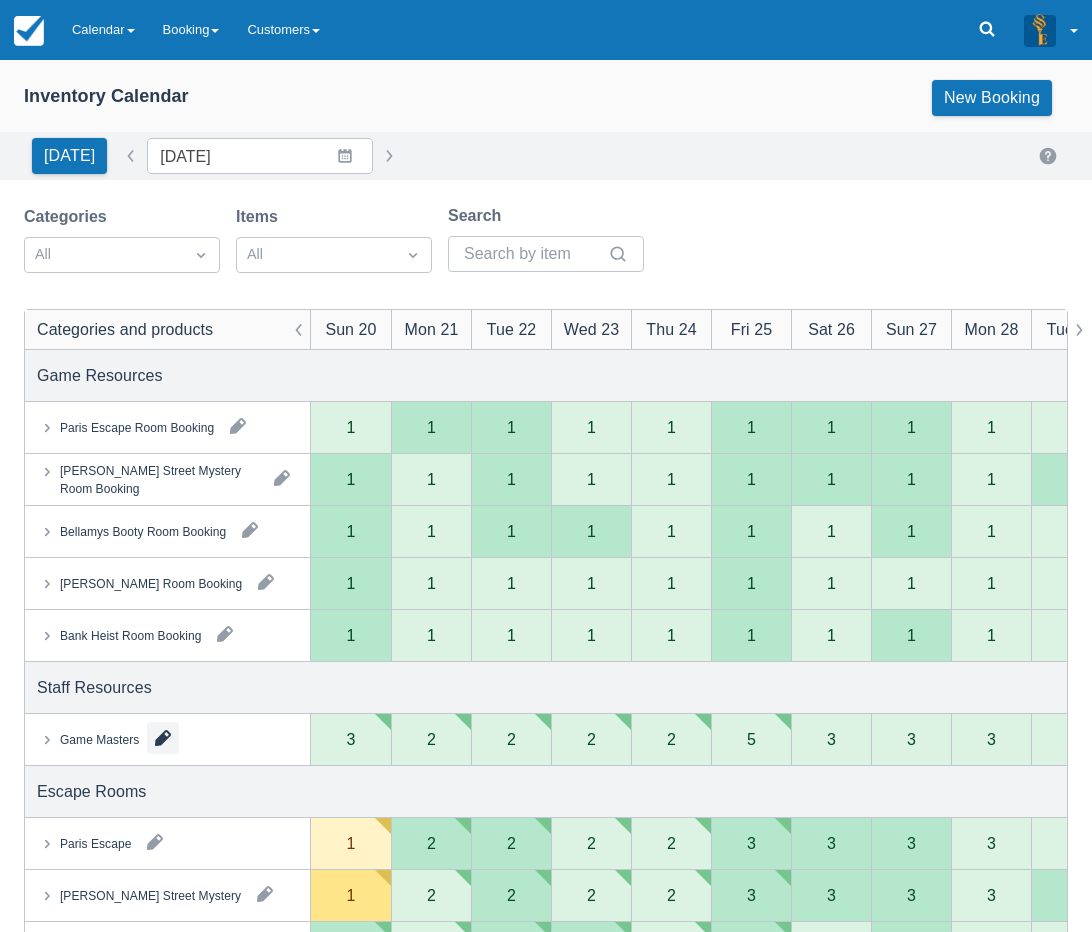 click at bounding box center [163, 738] 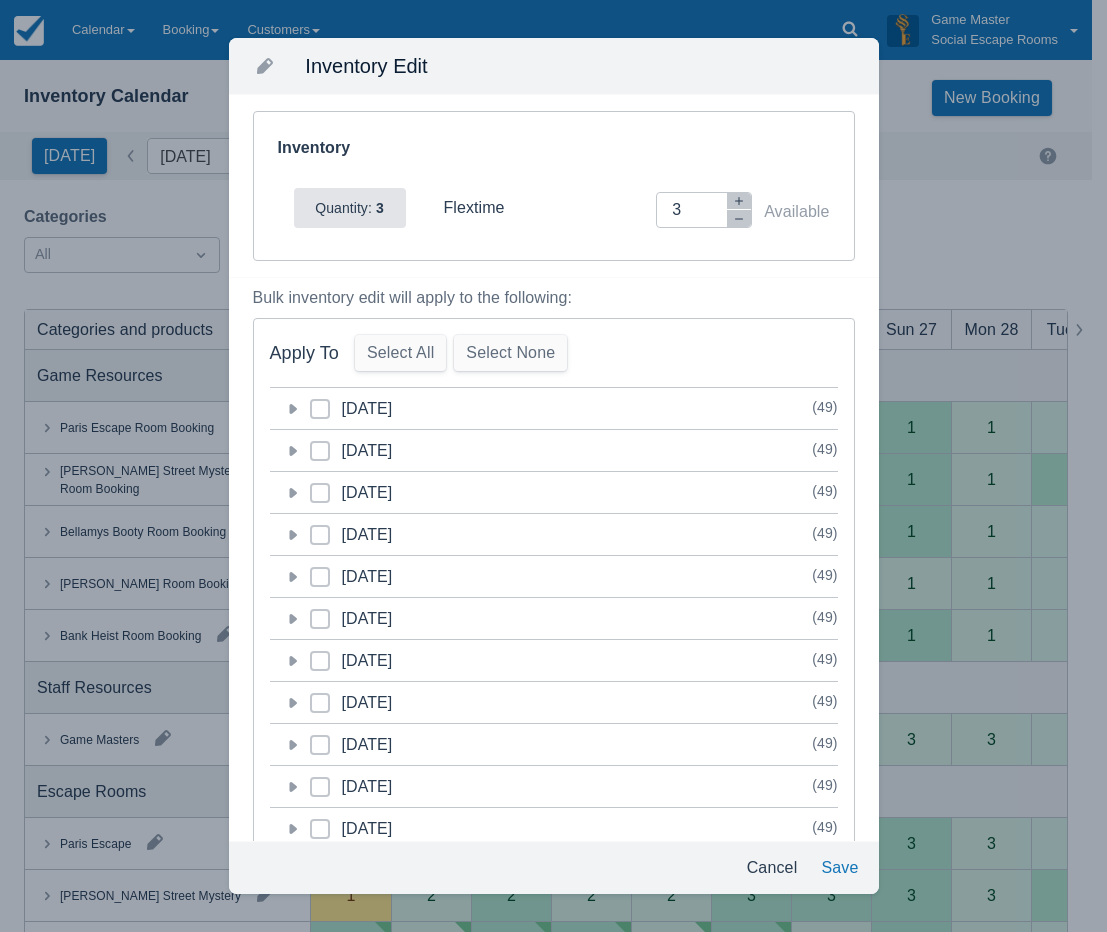 click 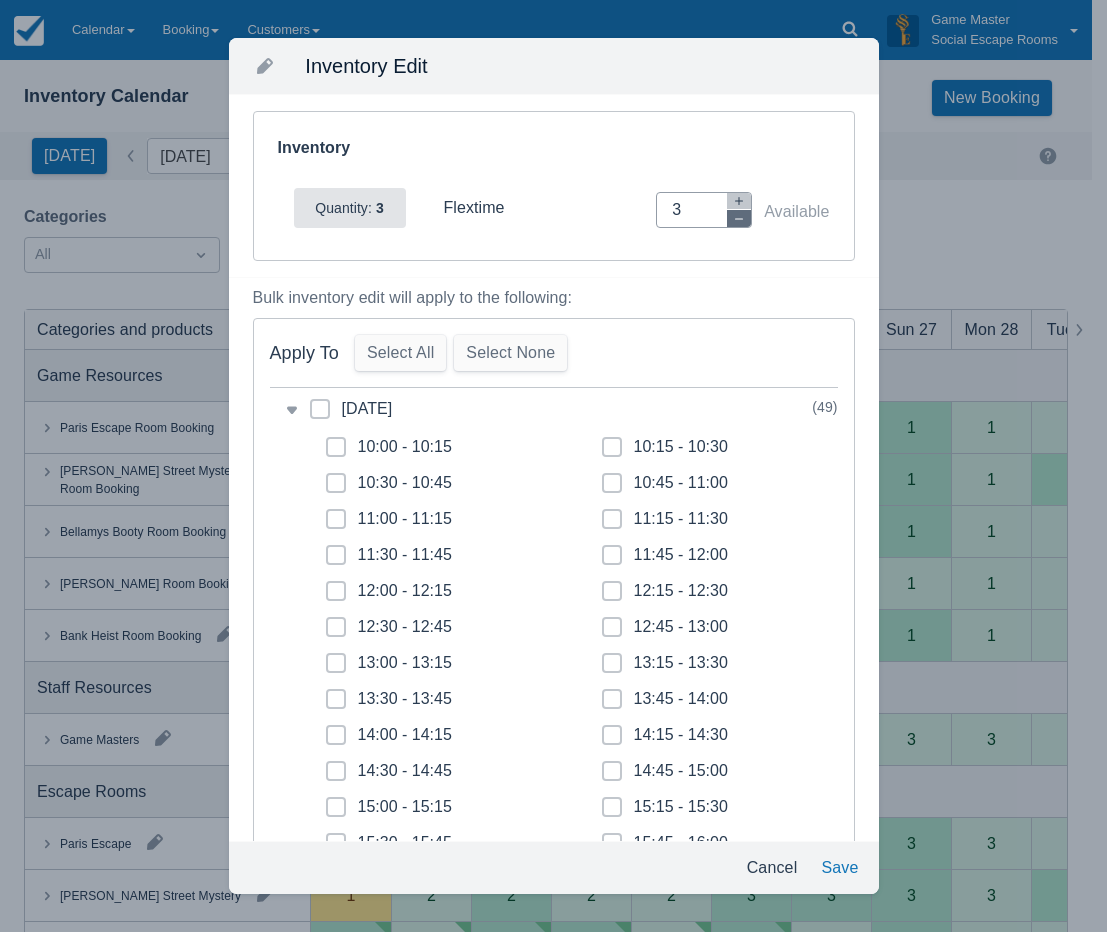 click 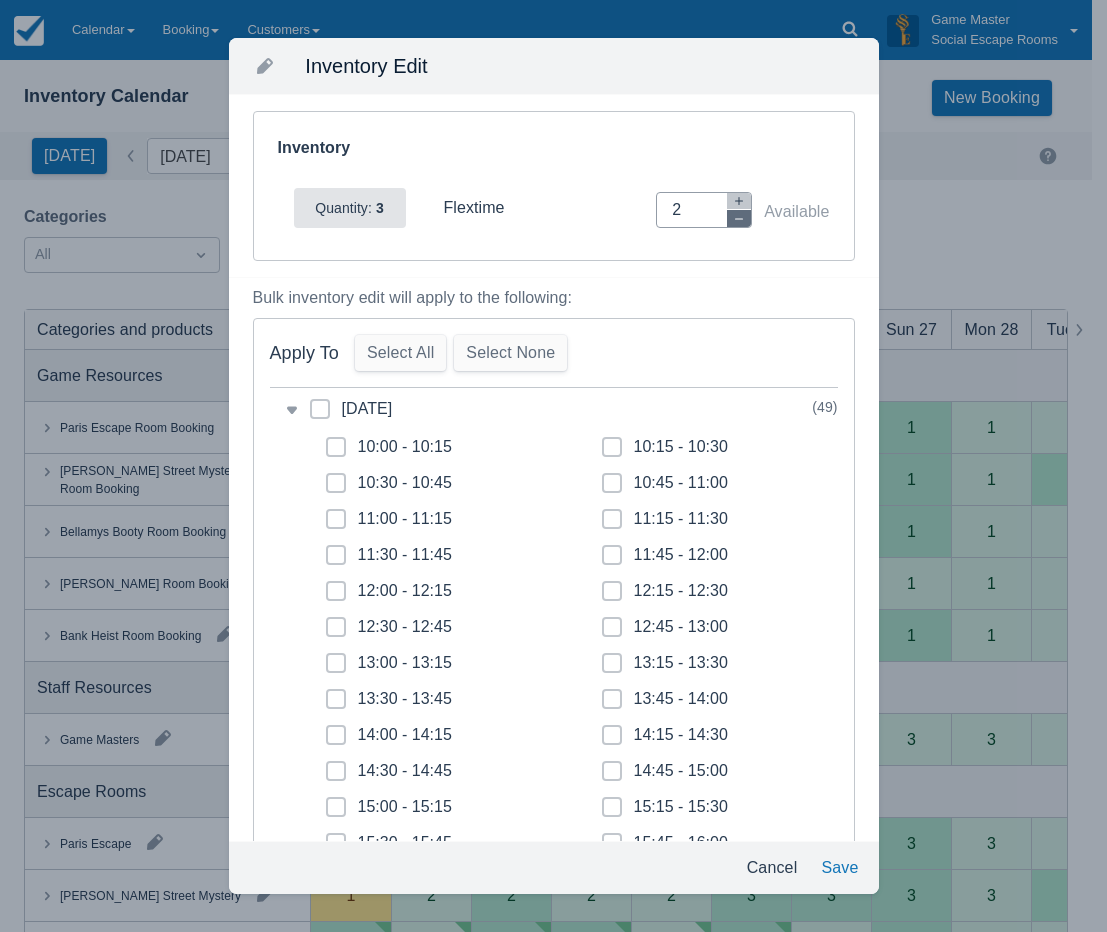 click 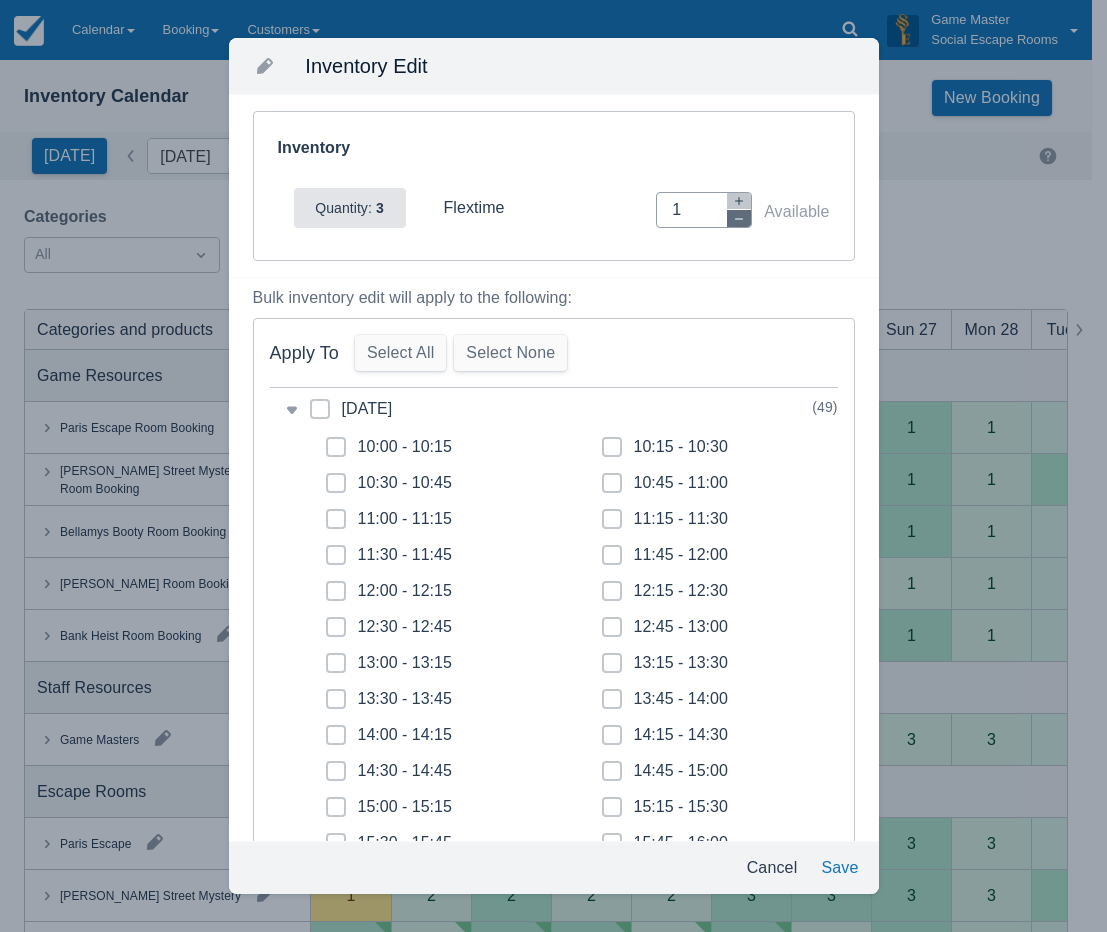 click 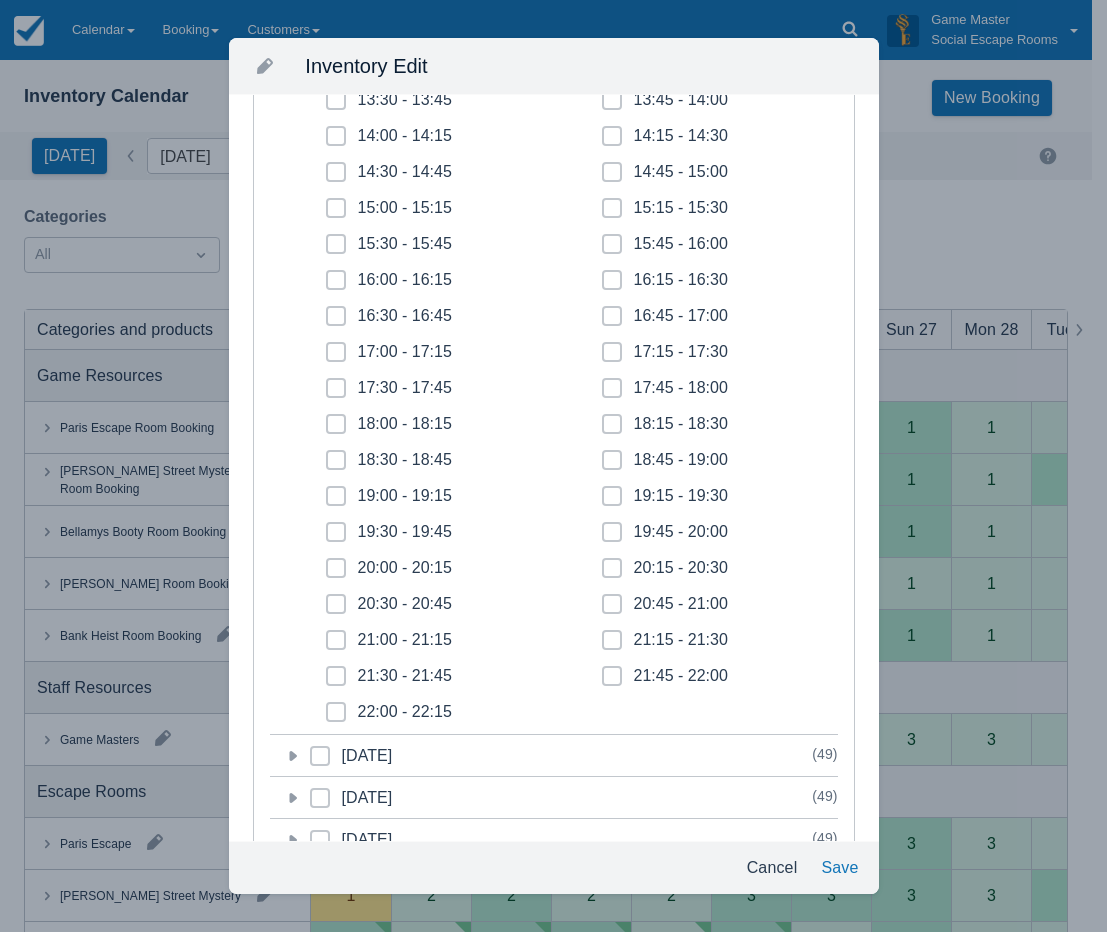 scroll, scrollTop: 600, scrollLeft: 0, axis: vertical 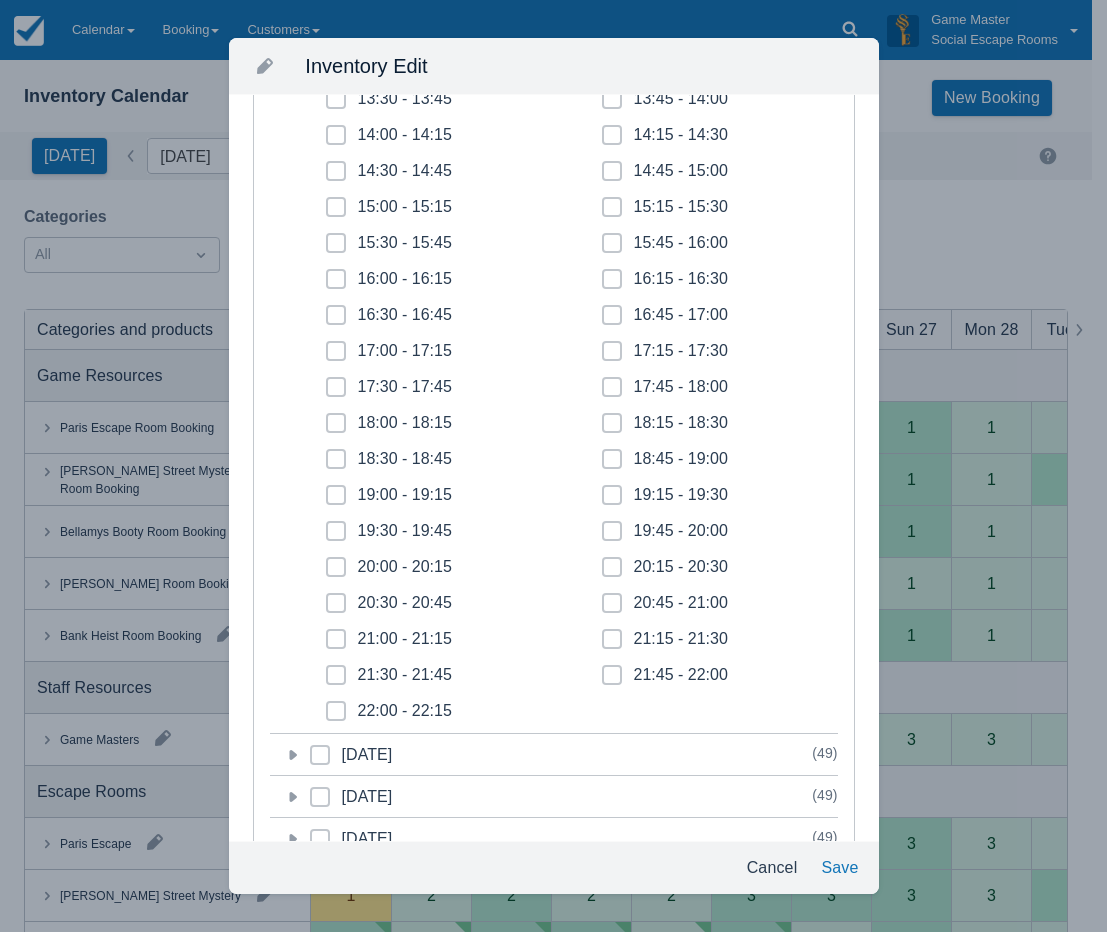 click at bounding box center (336, 611) 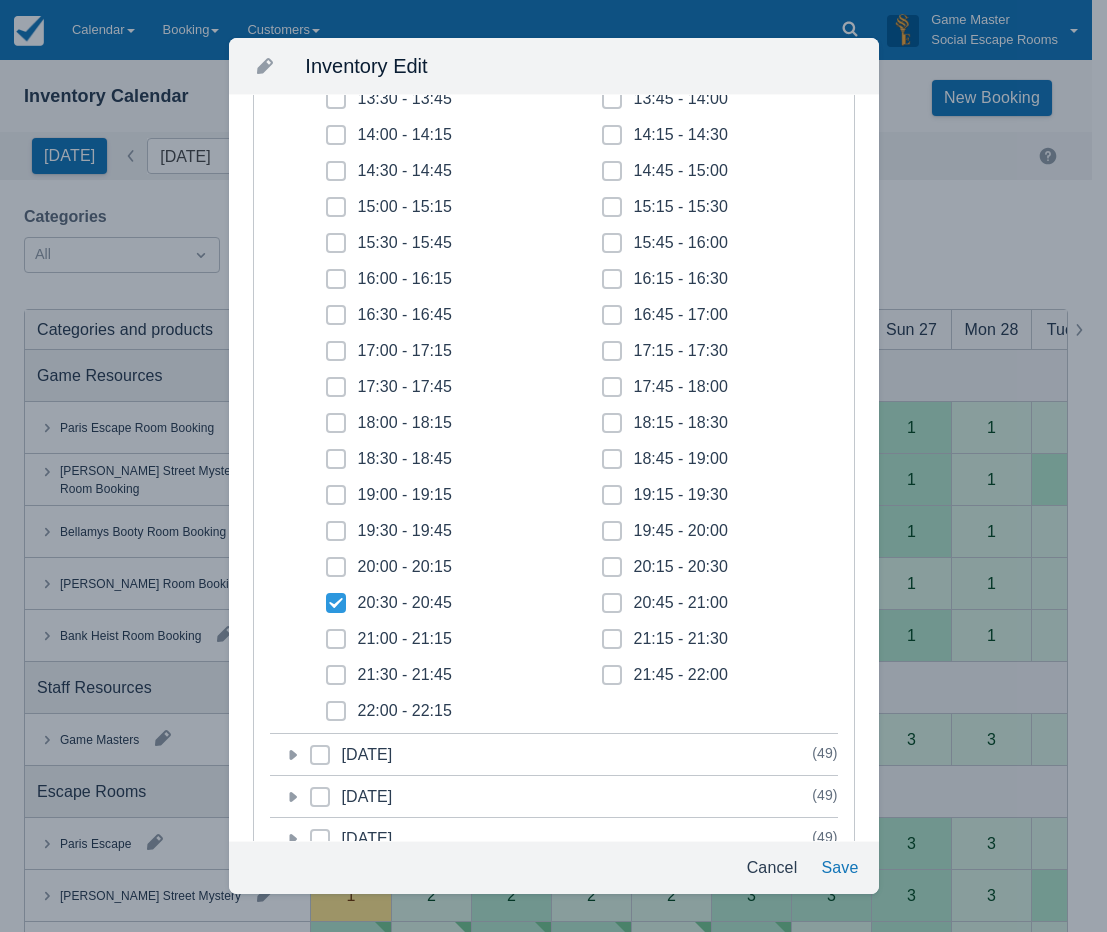 checkbox on "true" 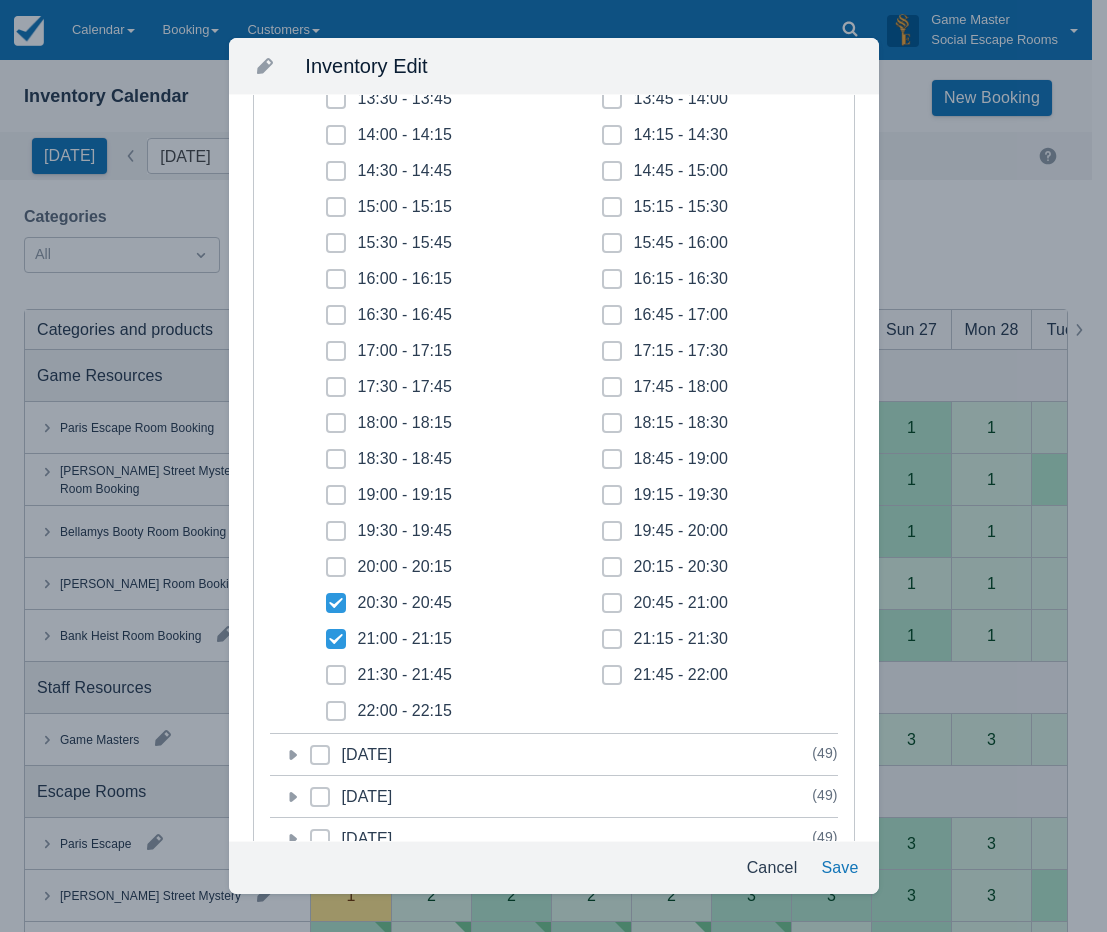 checkbox on "true" 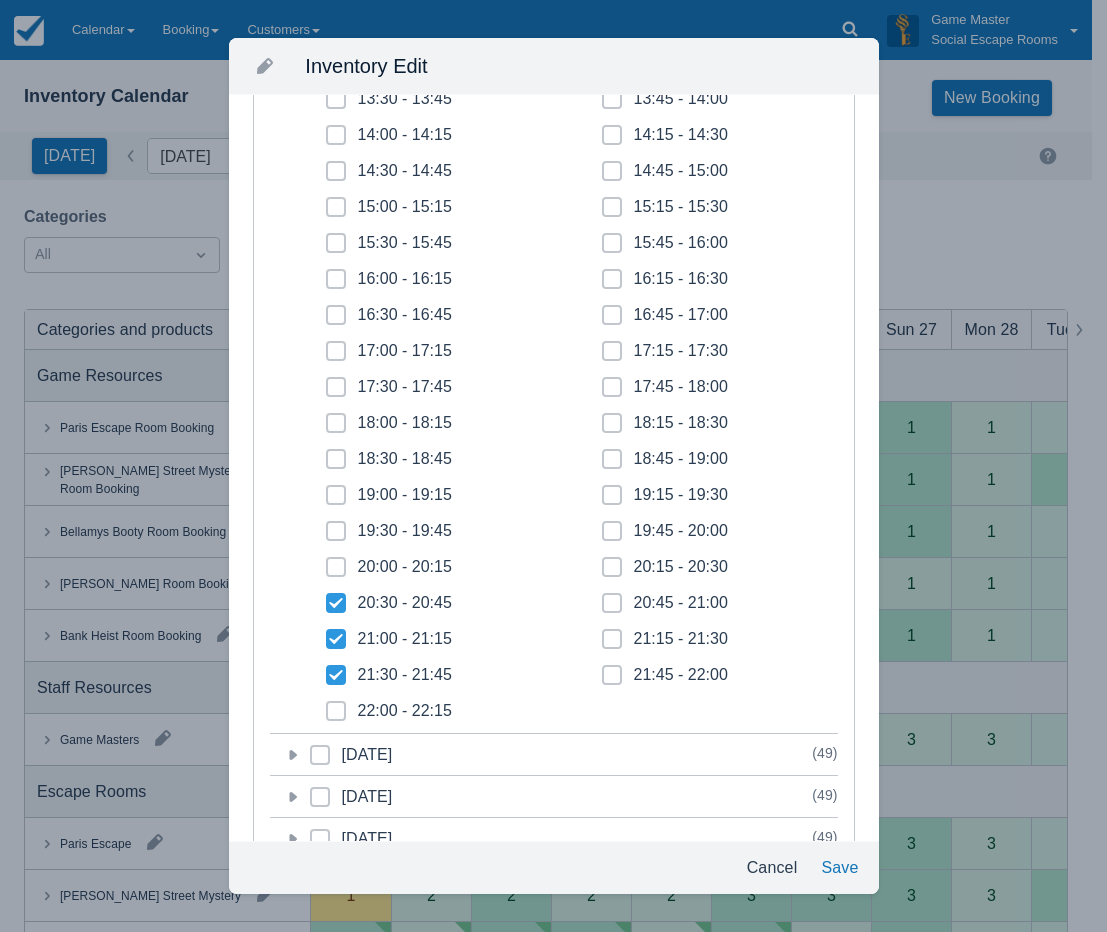 click at bounding box center [336, 719] 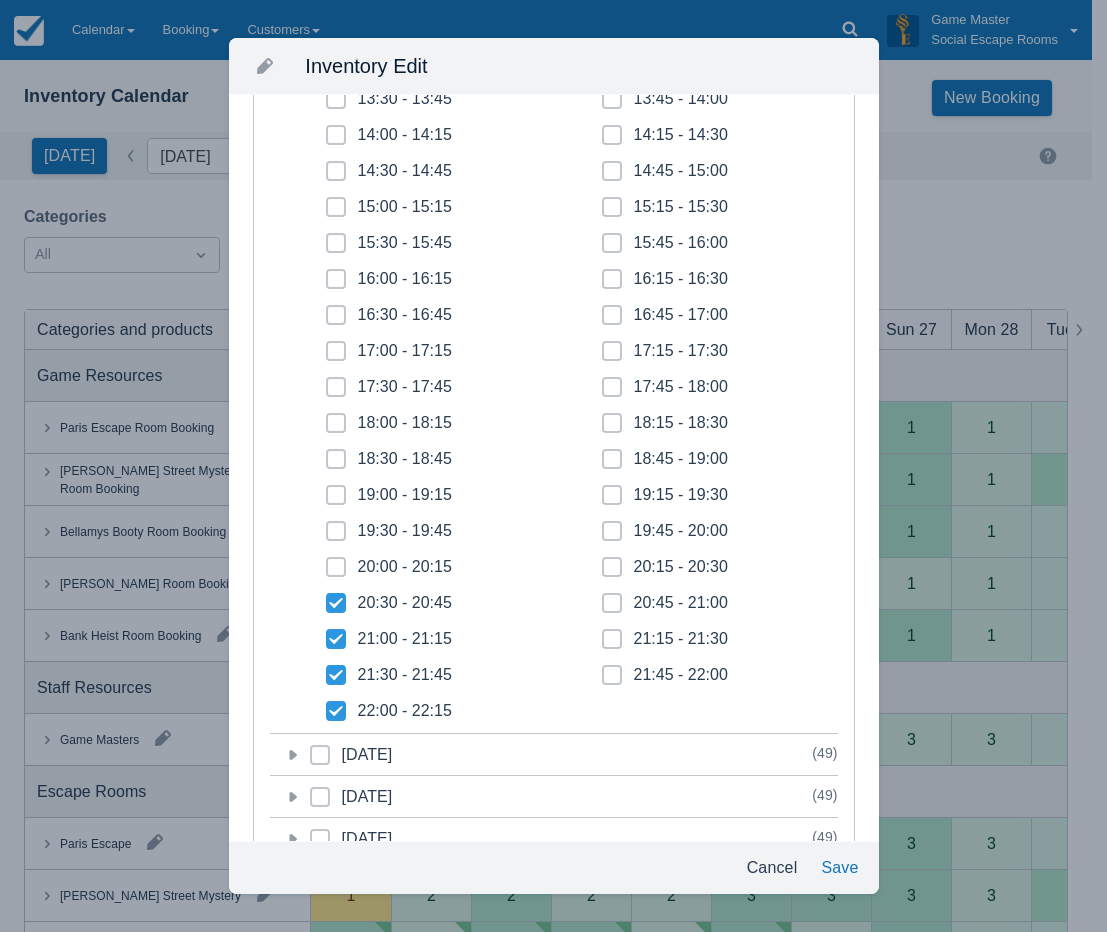 checkbox on "true" 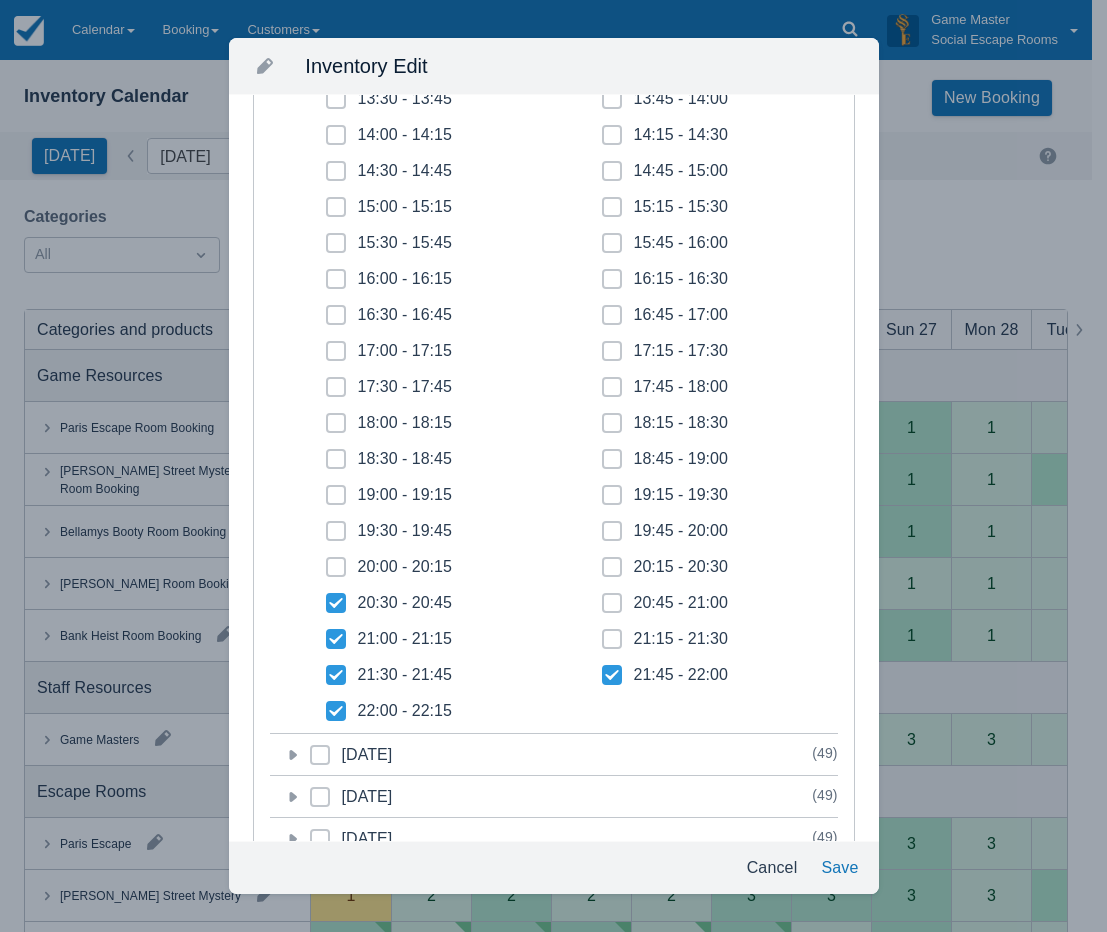 click 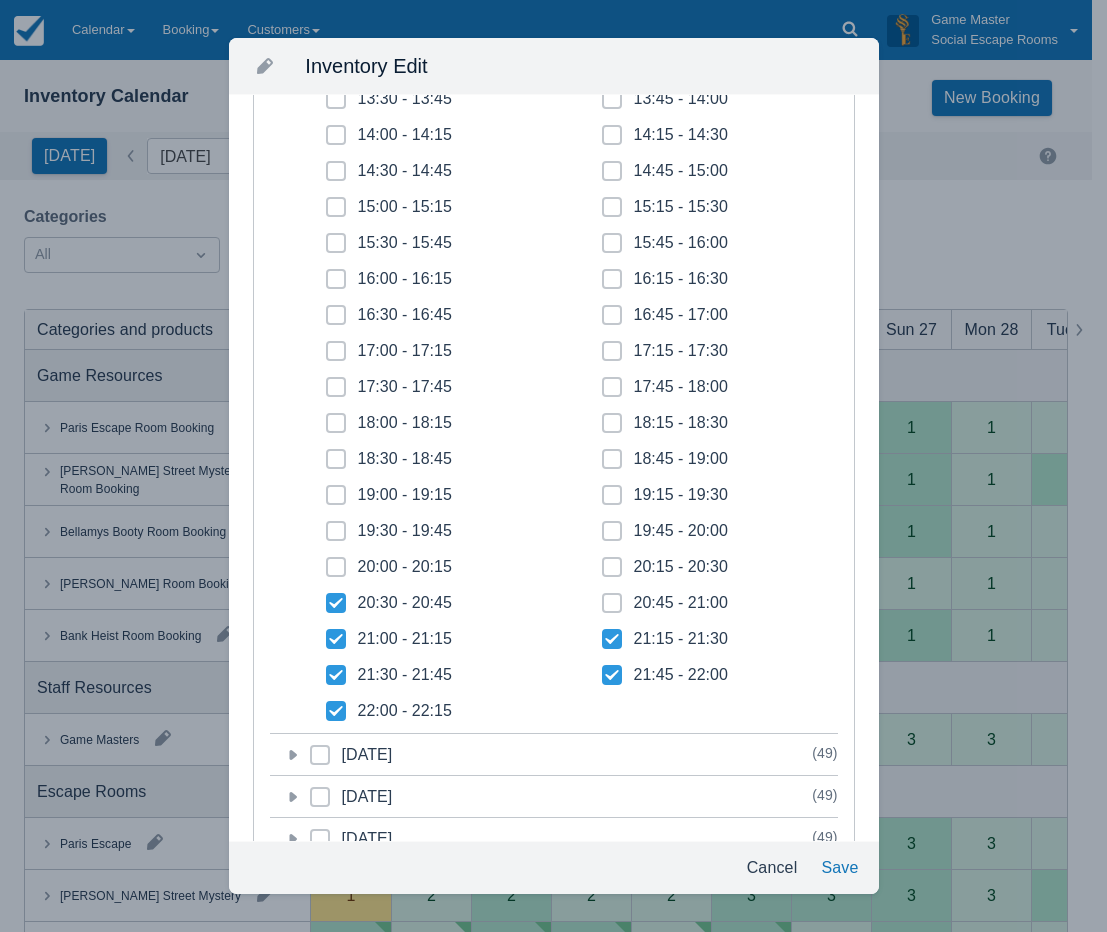 checkbox on "true" 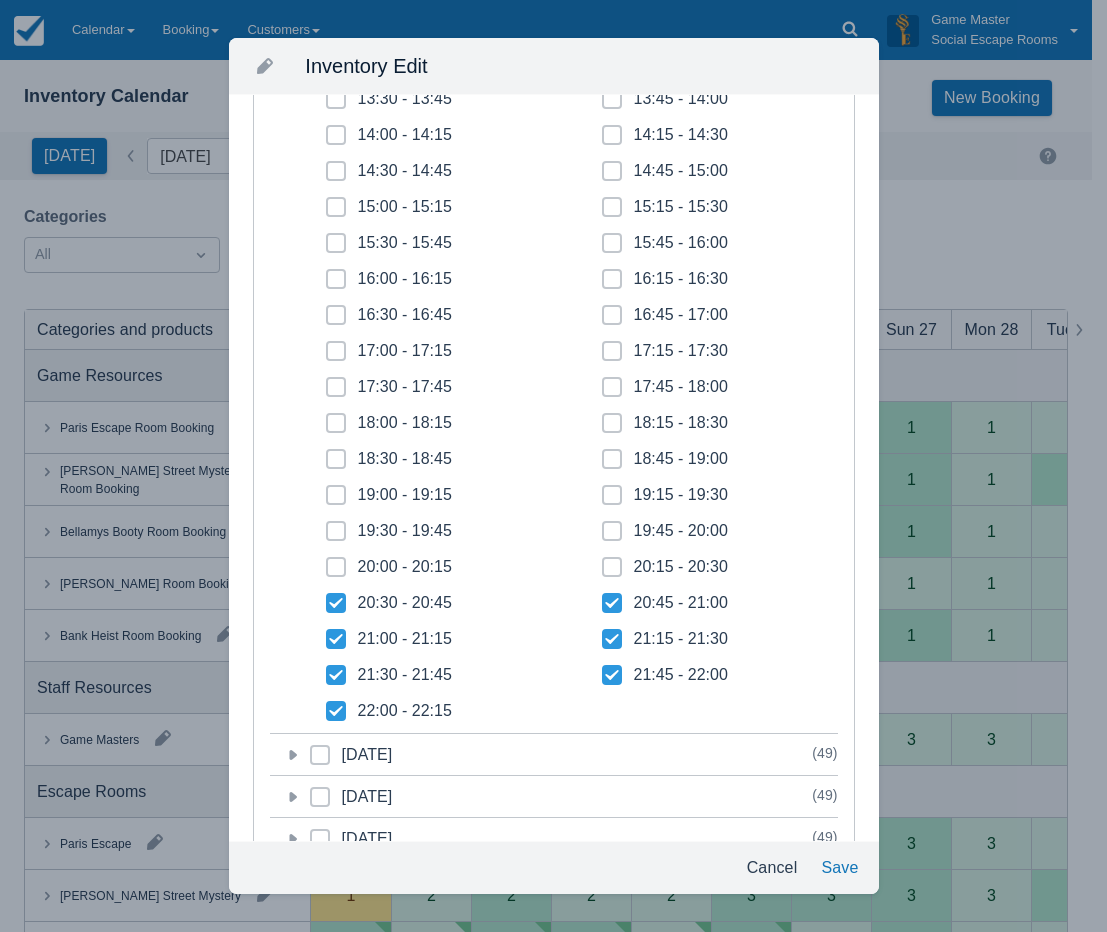 checkbox on "true" 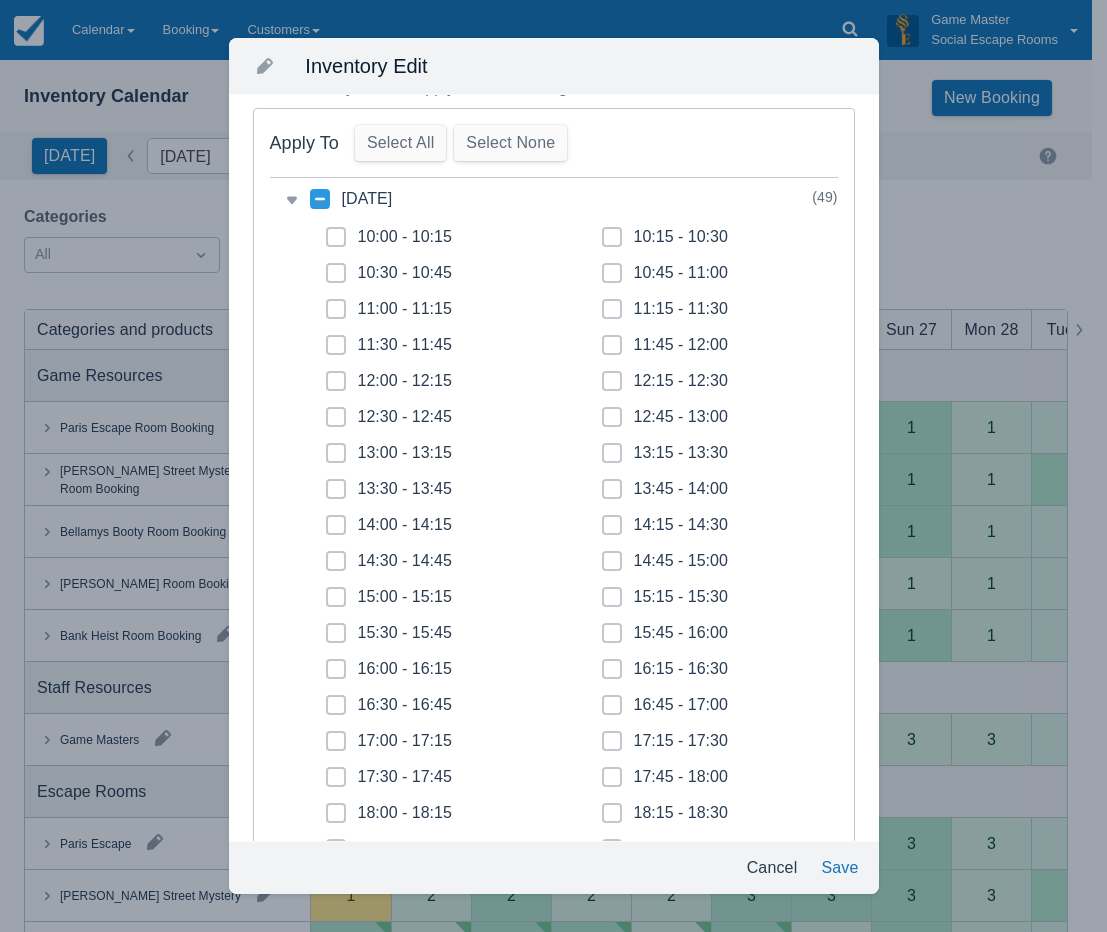 scroll, scrollTop: 0, scrollLeft: 0, axis: both 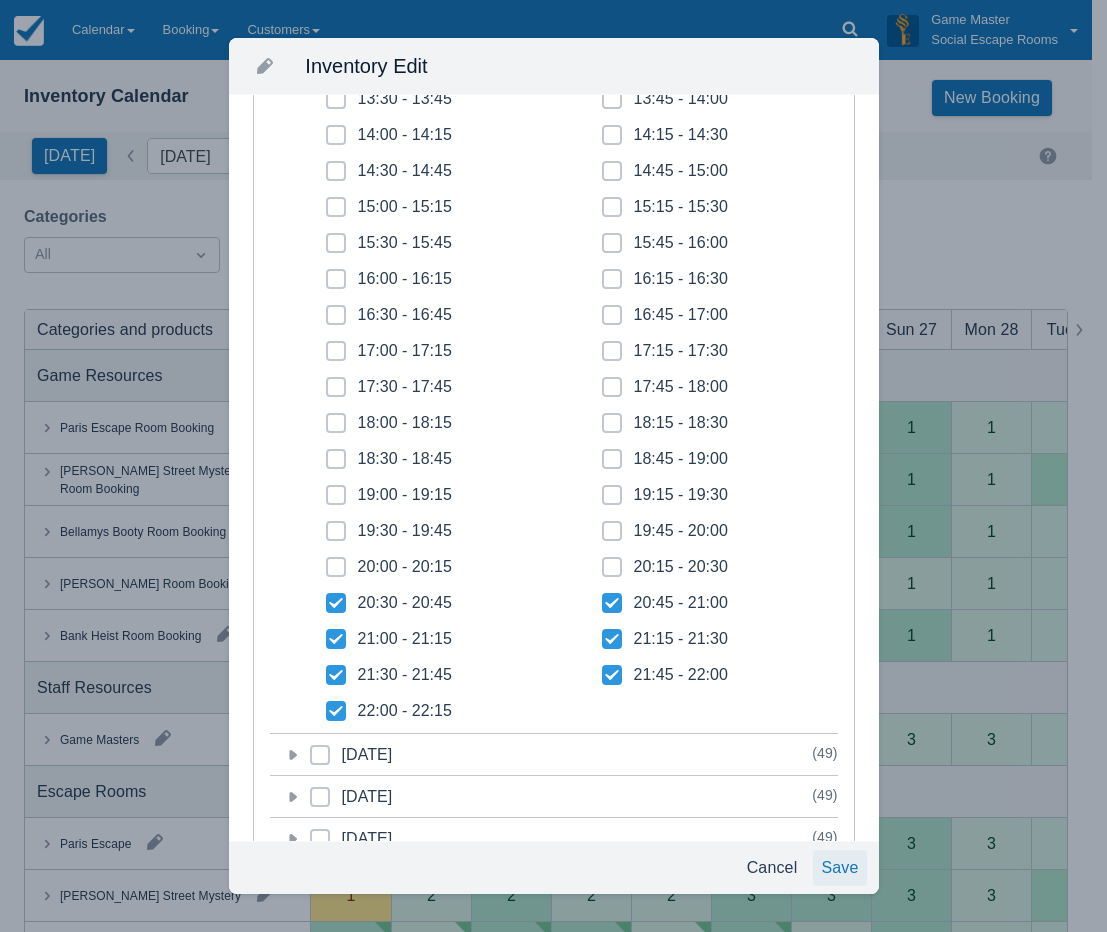 click on "Save" at bounding box center (839, 868) 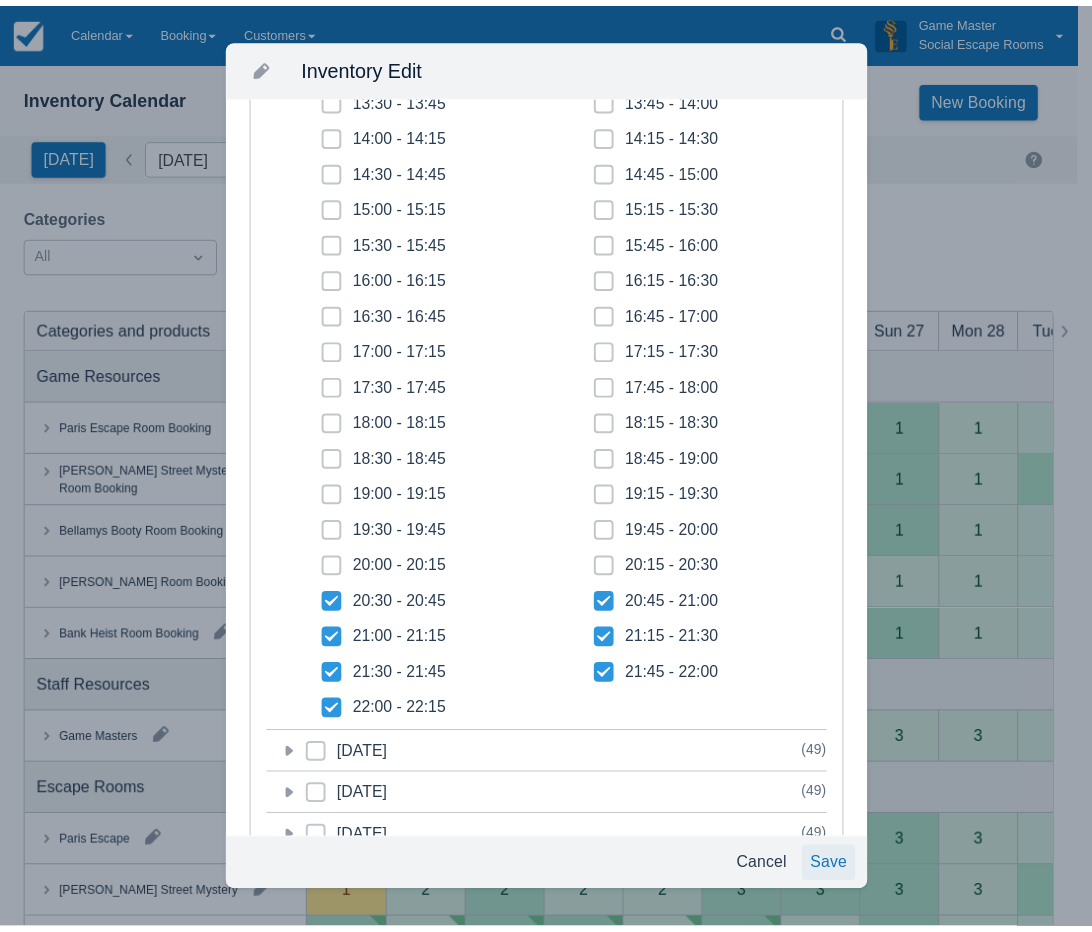 scroll, scrollTop: 450, scrollLeft: 0, axis: vertical 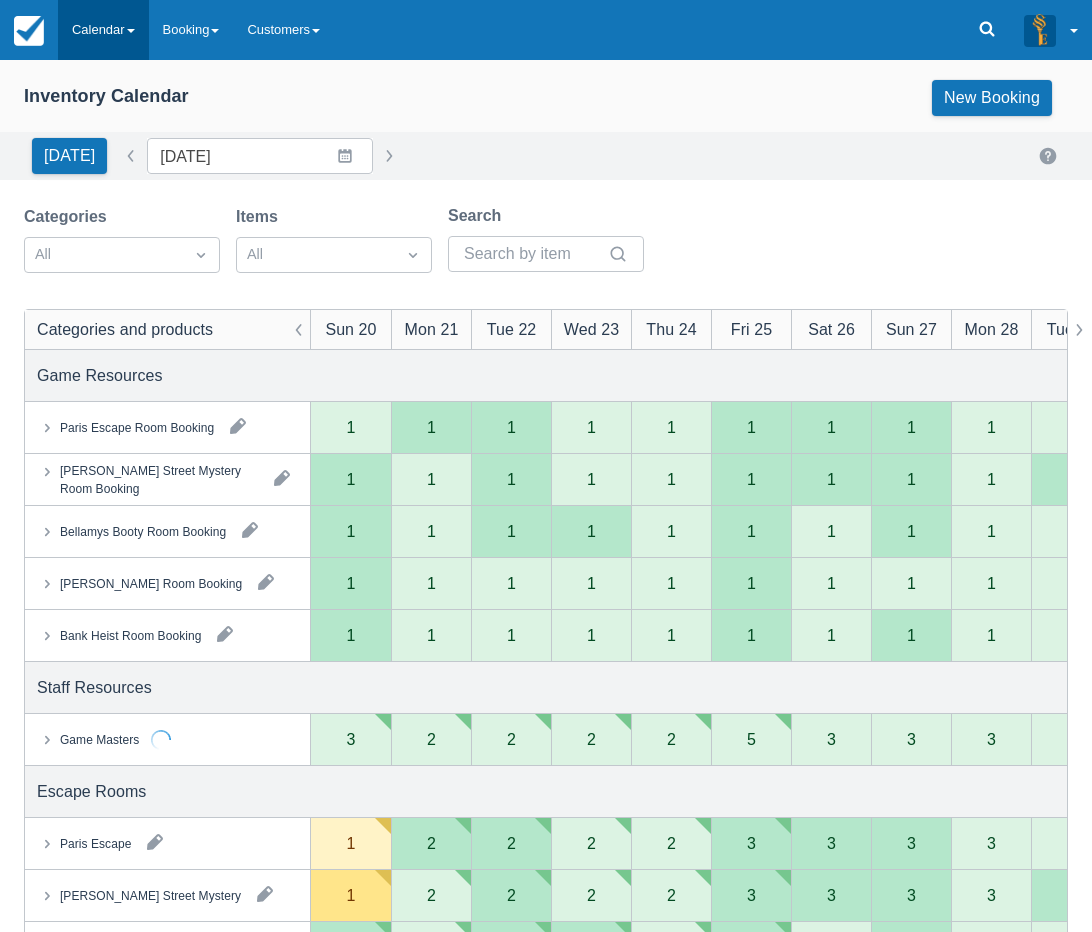 click on "Calendar" at bounding box center [103, 30] 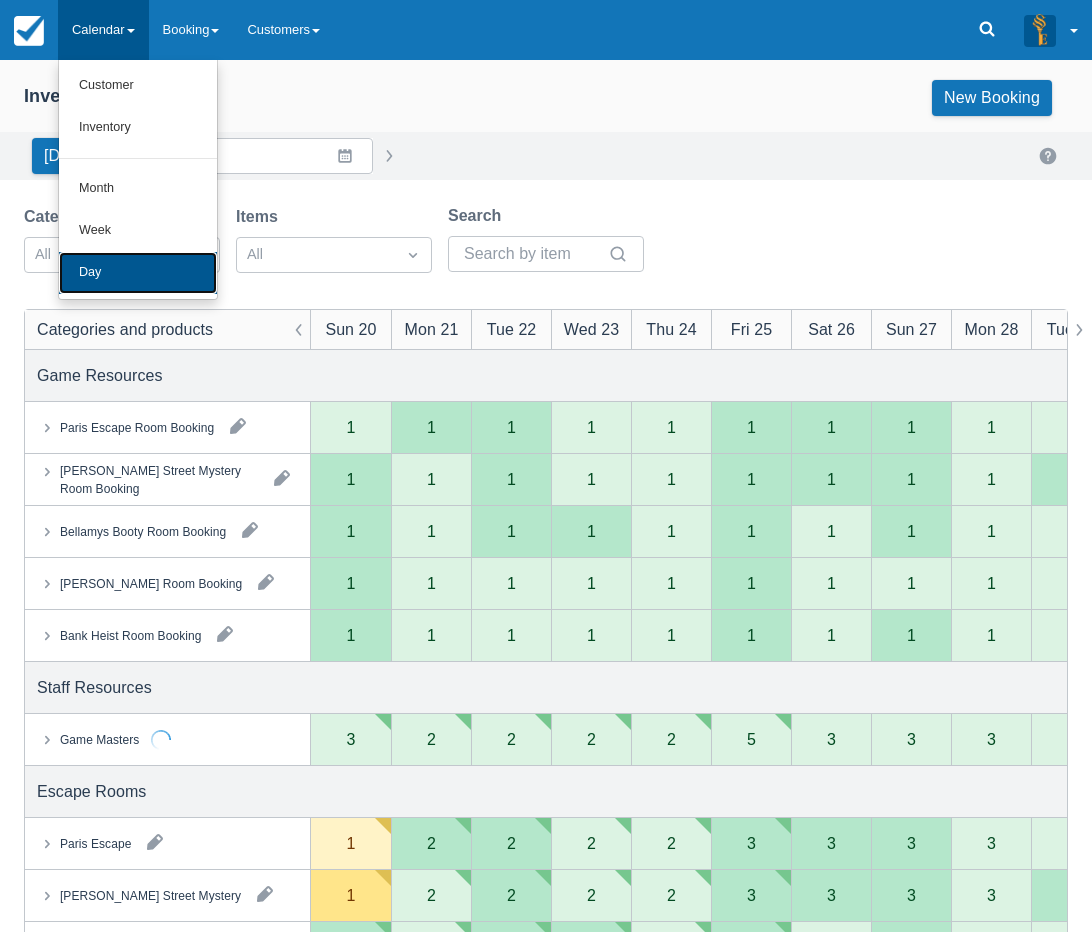 click on "Day" at bounding box center [138, 273] 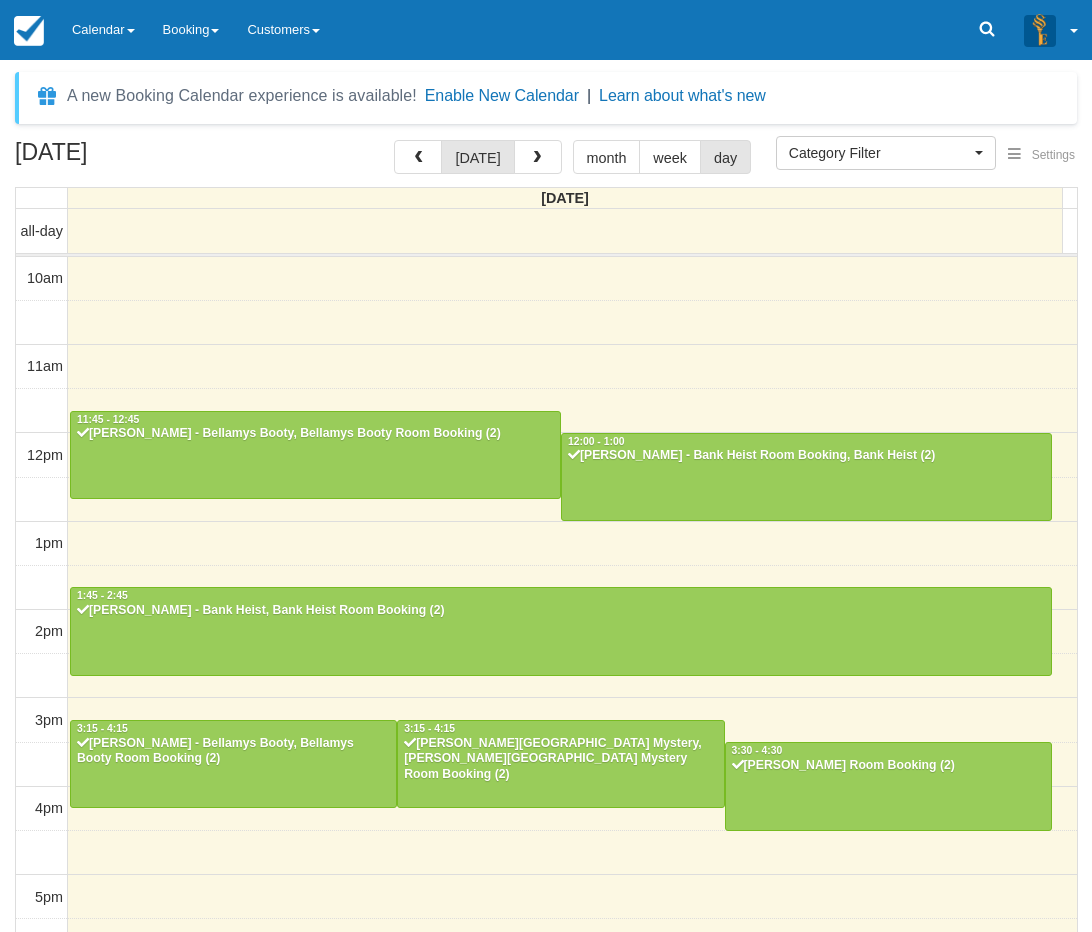 select 